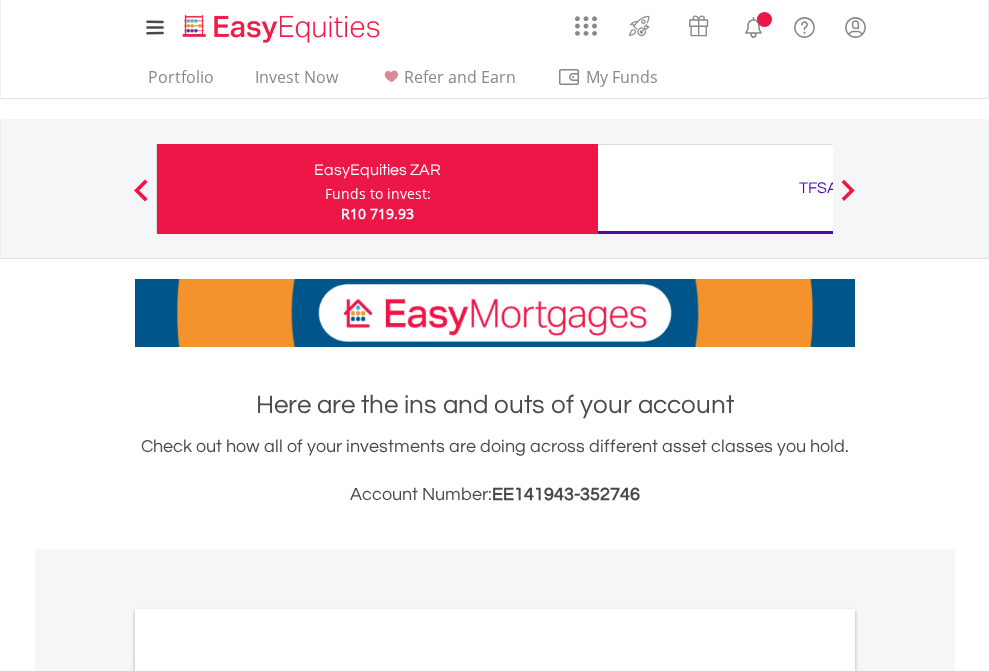 scroll, scrollTop: 0, scrollLeft: 0, axis: both 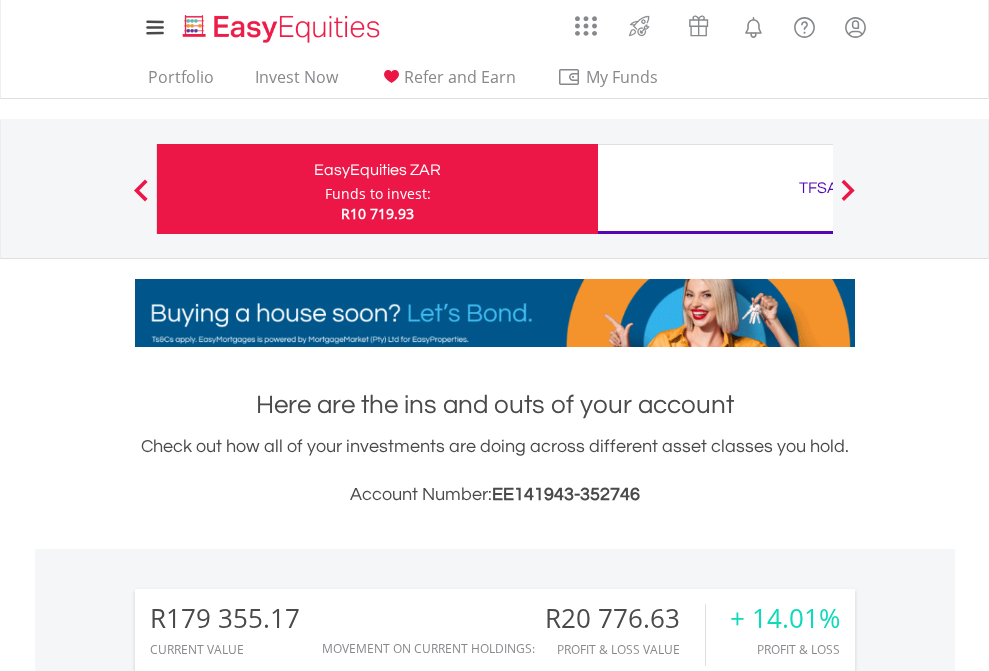 click on "Funds to invest:" at bounding box center (378, 194) 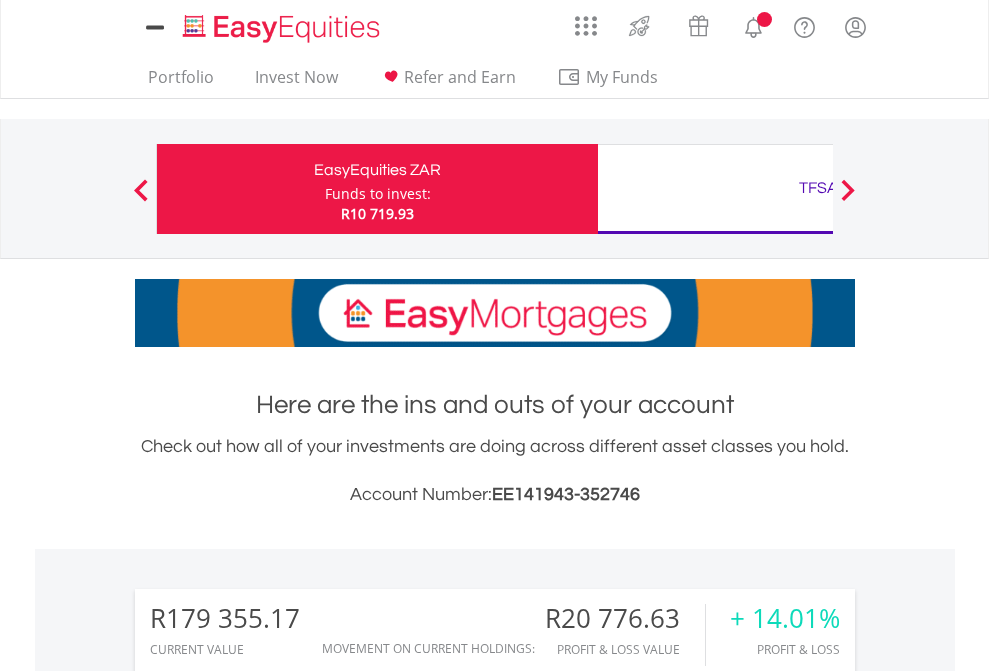scroll, scrollTop: 0, scrollLeft: 0, axis: both 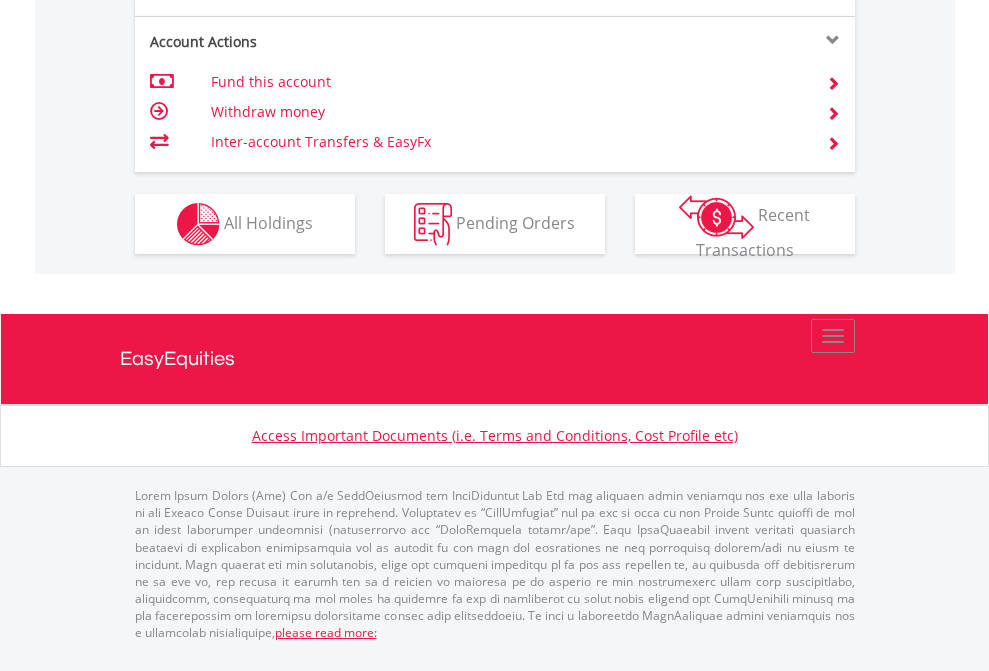 click on "Investment types" at bounding box center (706, -337) 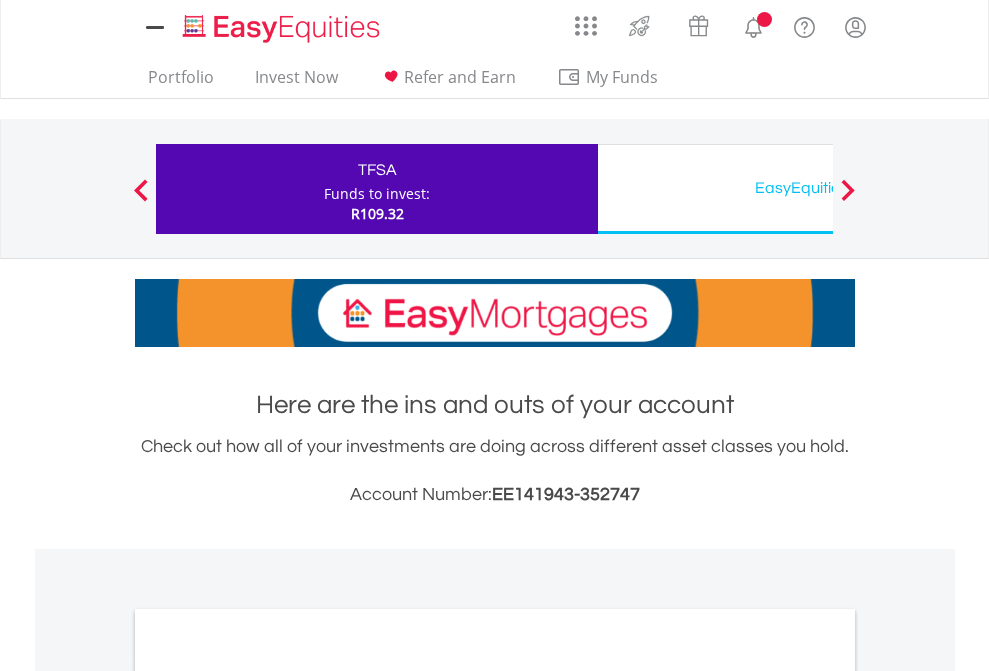 scroll, scrollTop: 0, scrollLeft: 0, axis: both 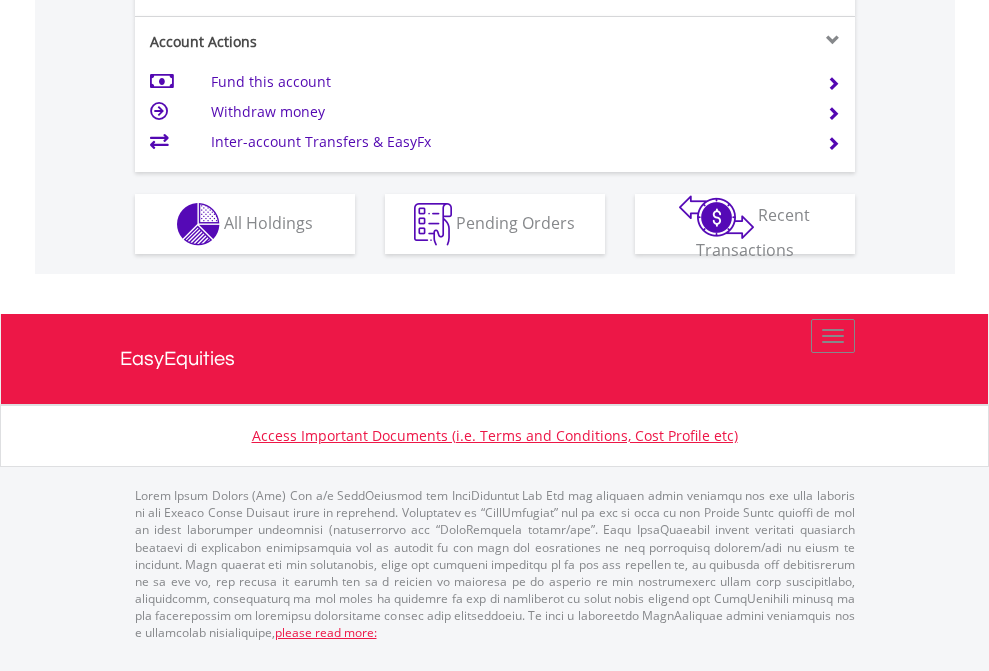 click on "Investment types" at bounding box center [706, -337] 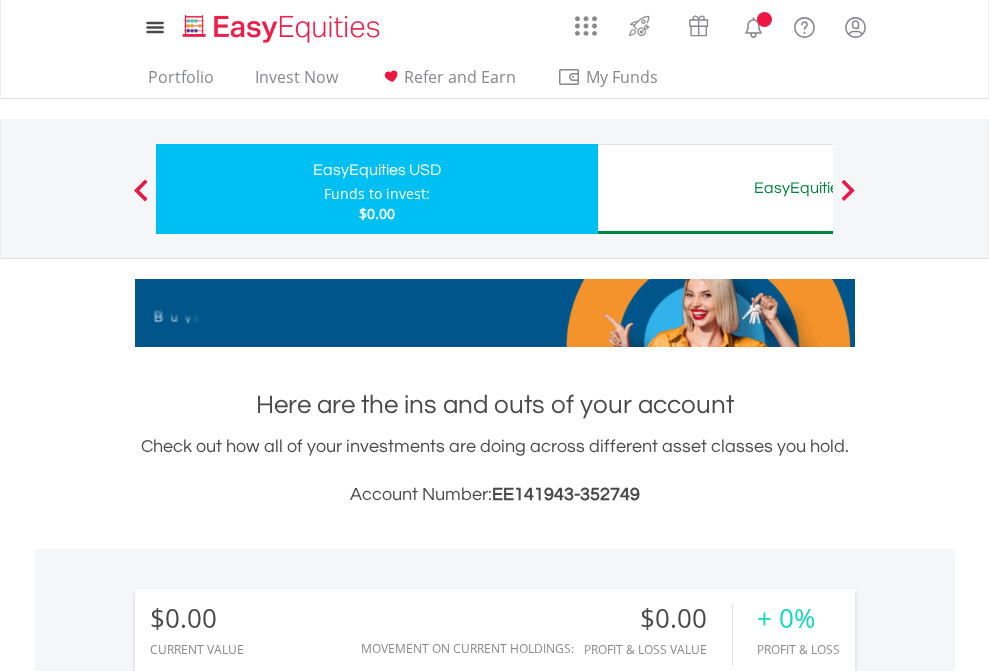 scroll, scrollTop: 0, scrollLeft: 0, axis: both 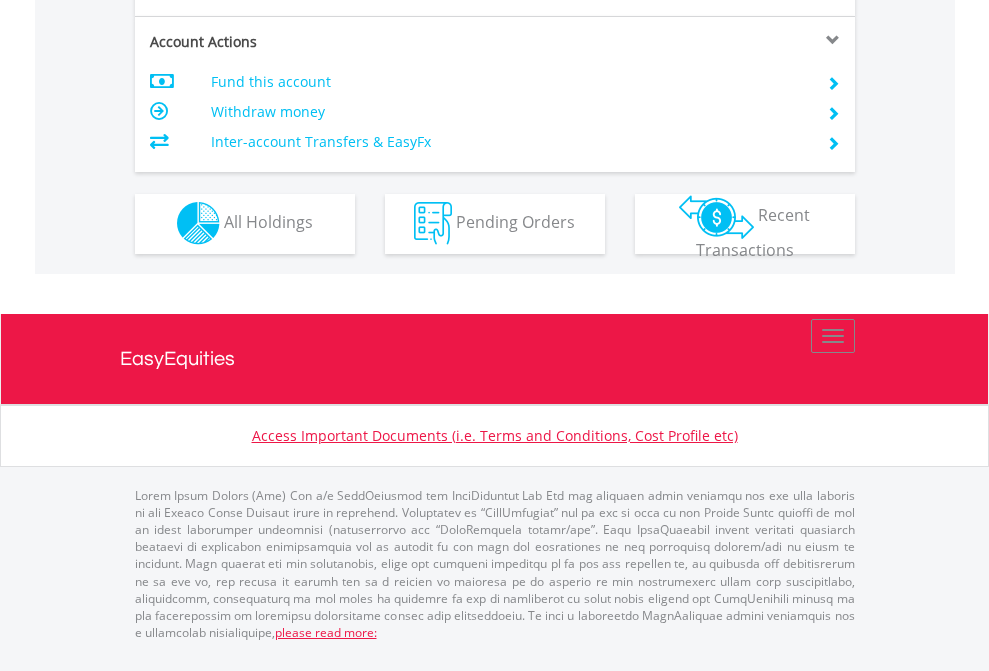click on "Investment types" at bounding box center [706, -353] 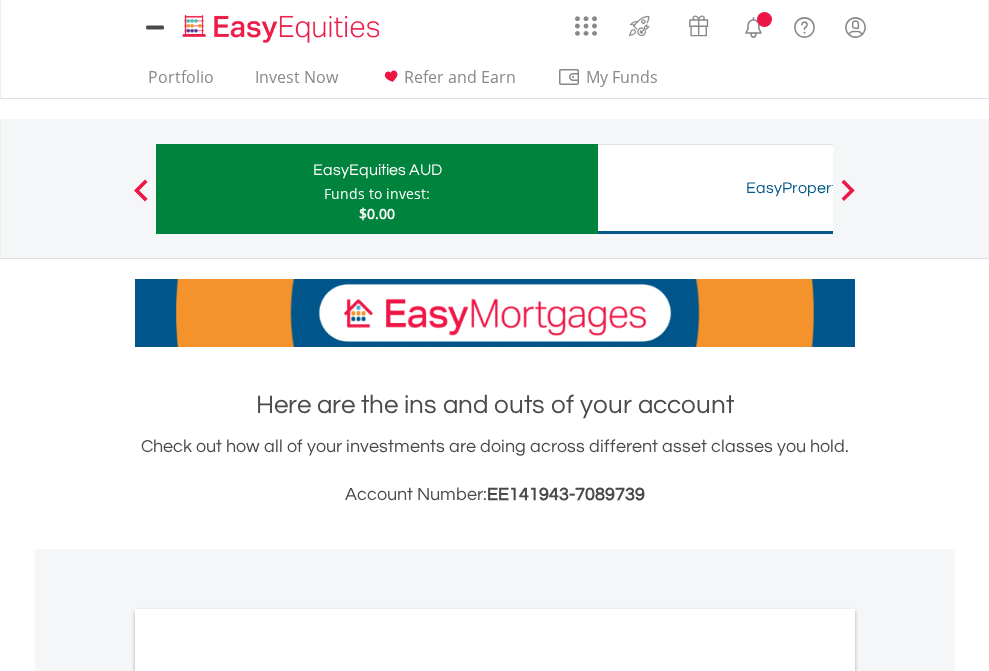 scroll, scrollTop: 0, scrollLeft: 0, axis: both 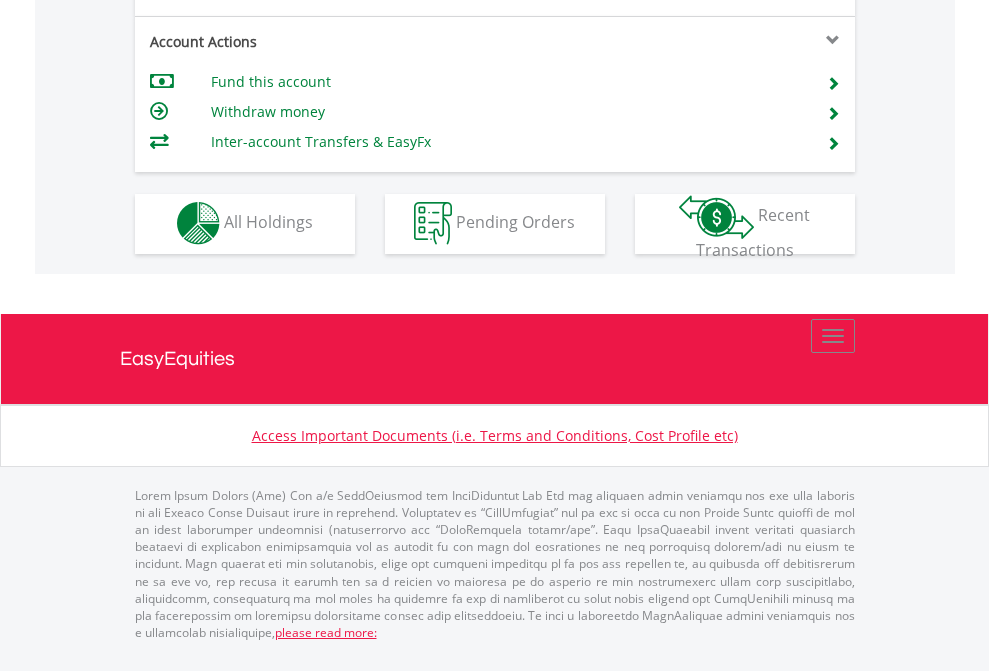 click on "Investment types" at bounding box center (706, -353) 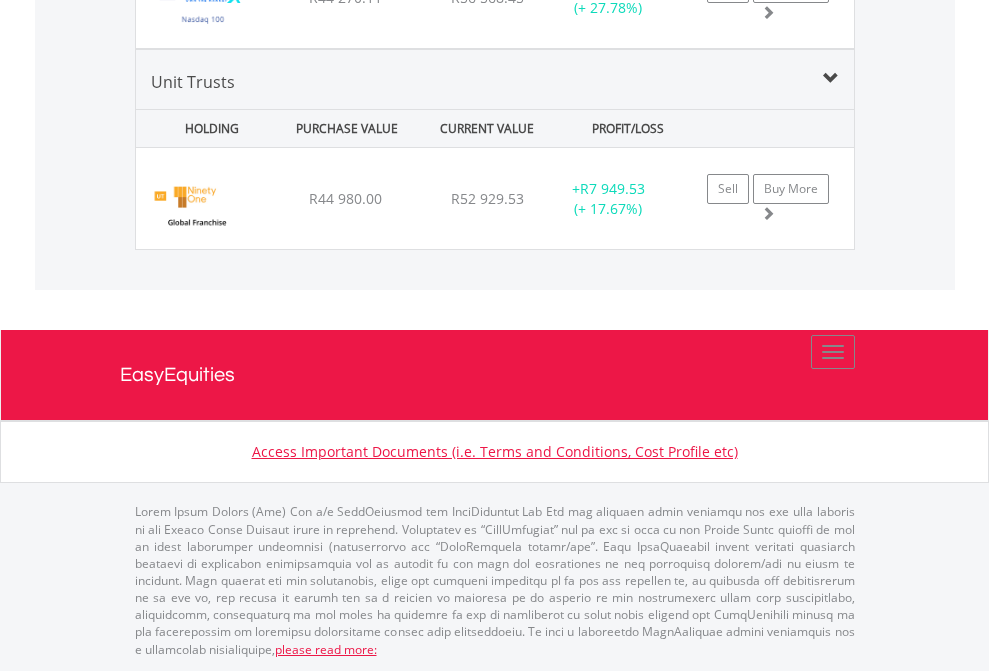 scroll, scrollTop: 2345, scrollLeft: 0, axis: vertical 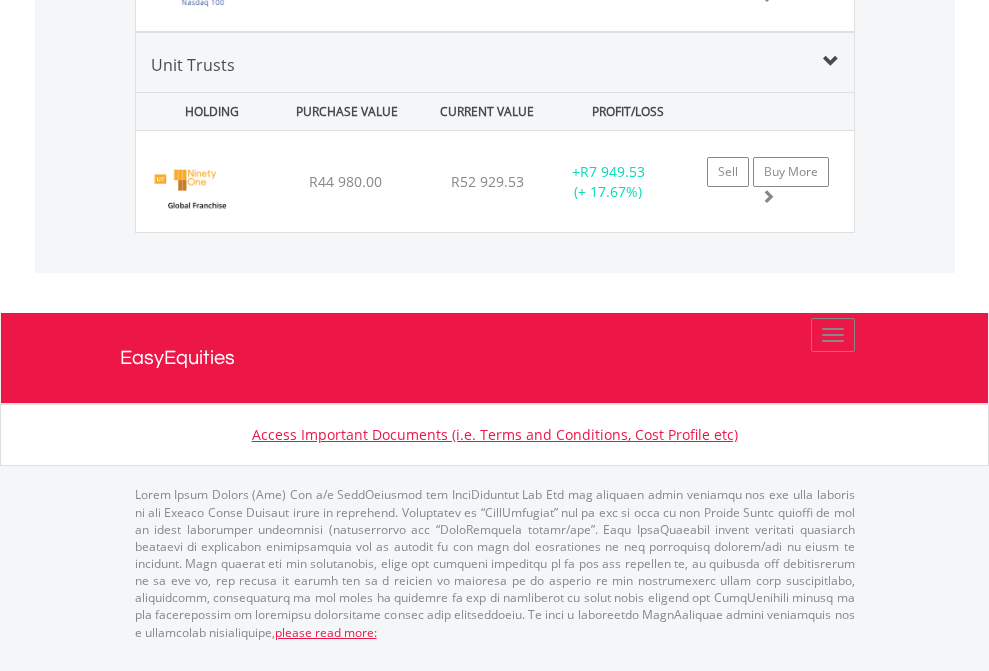 click on "TFSA" at bounding box center (818, -1762) 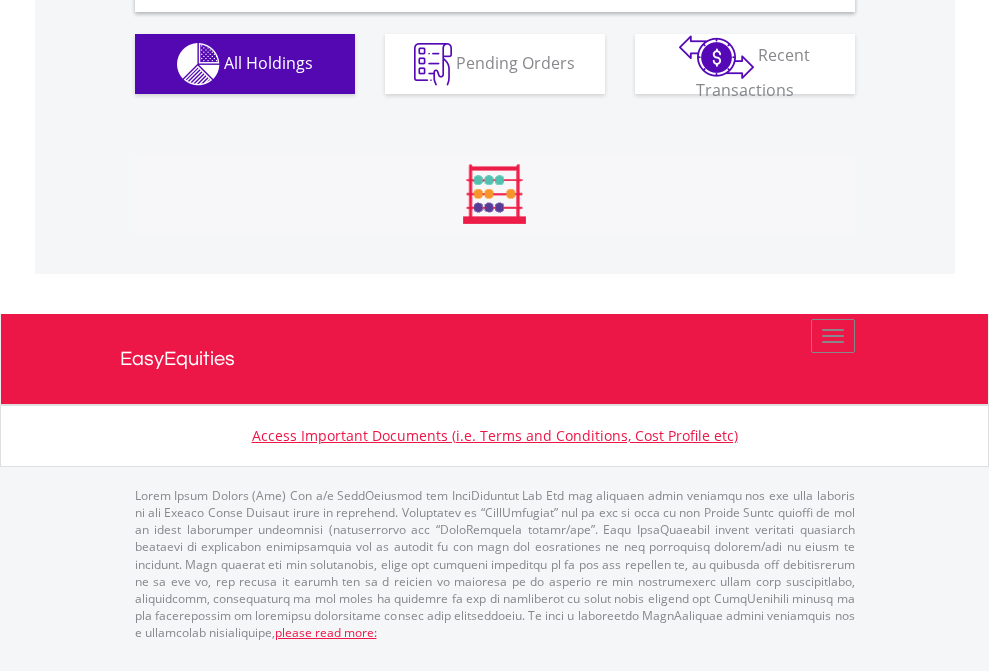 scroll, scrollTop: 1933, scrollLeft: 0, axis: vertical 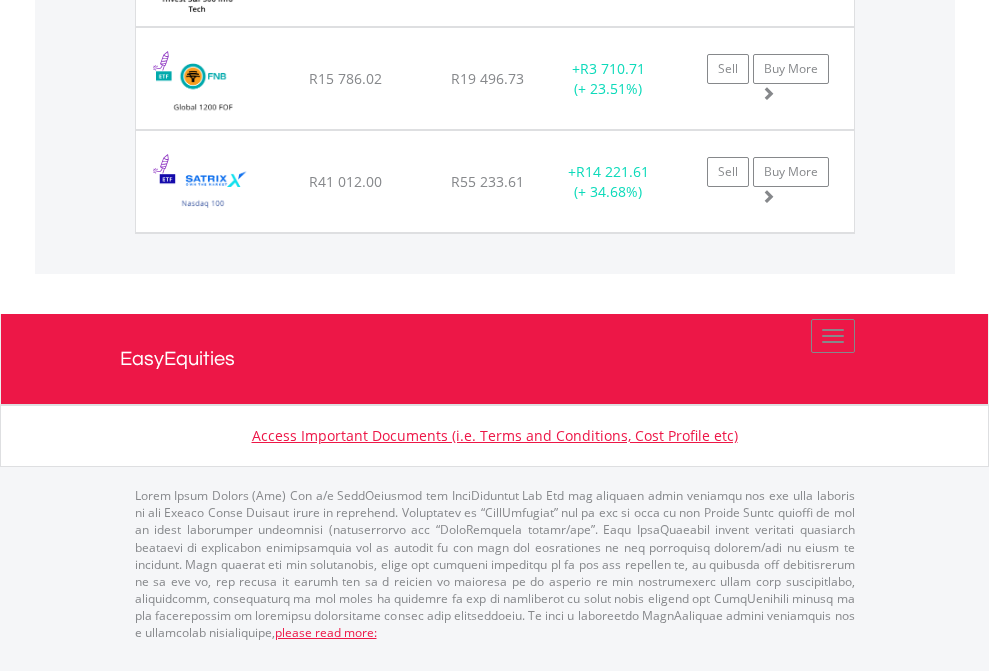 click on "EasyEquities USD" at bounding box center [818, -1174] 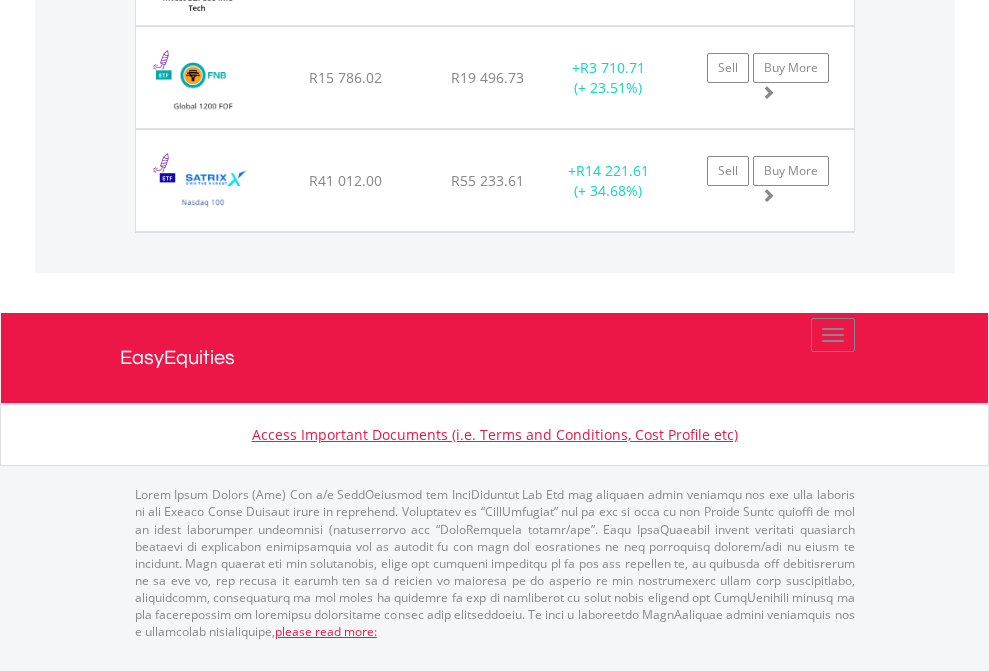 scroll, scrollTop: 144, scrollLeft: 0, axis: vertical 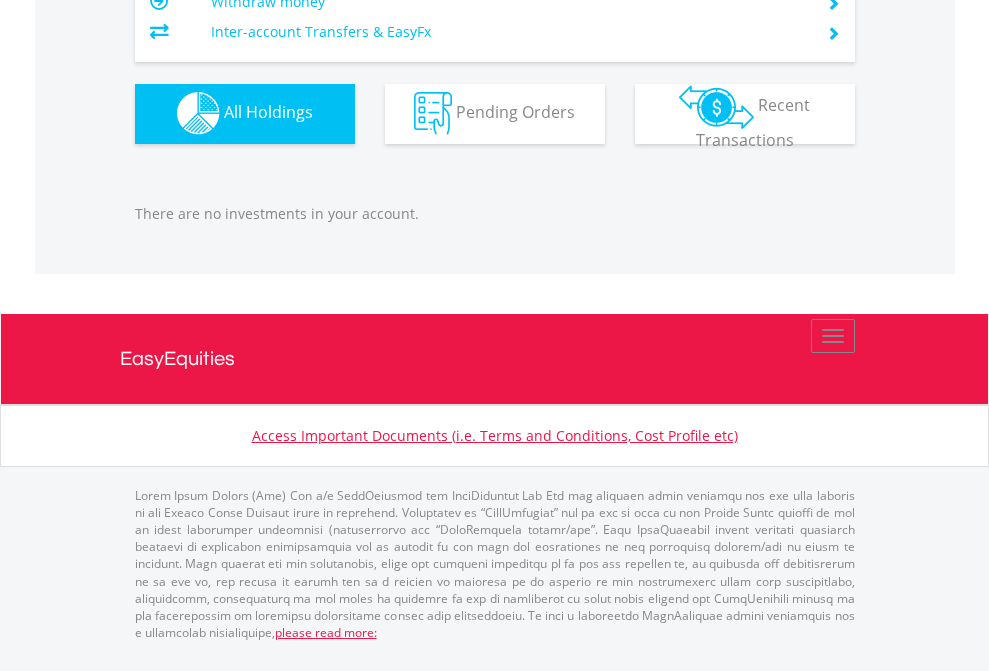 click on "EasyEquities AUD" at bounding box center [818, -1142] 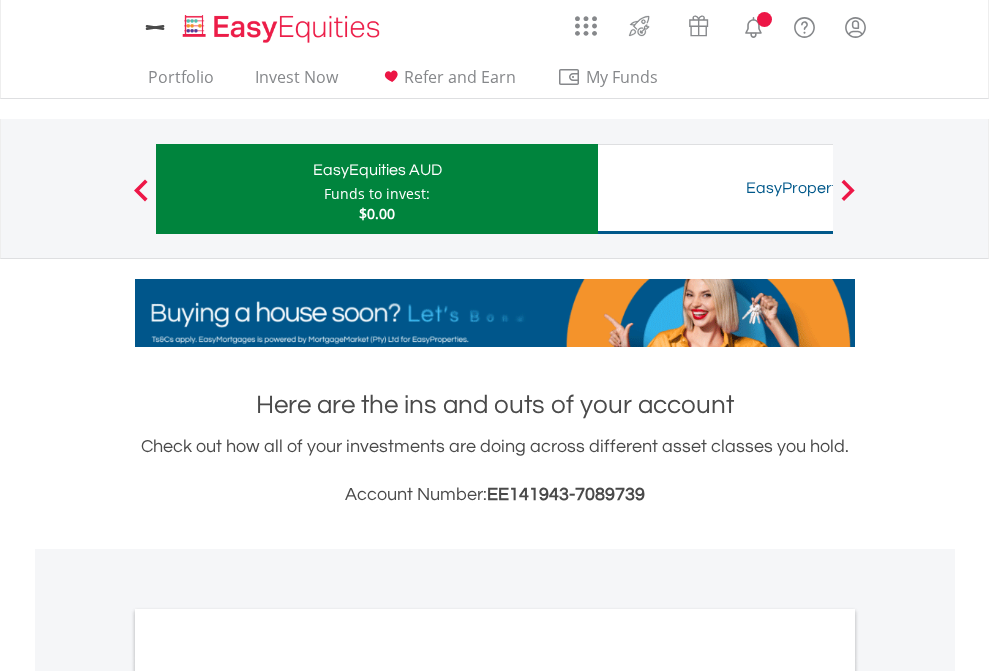 click on "All Holdings" at bounding box center [268, 1096] 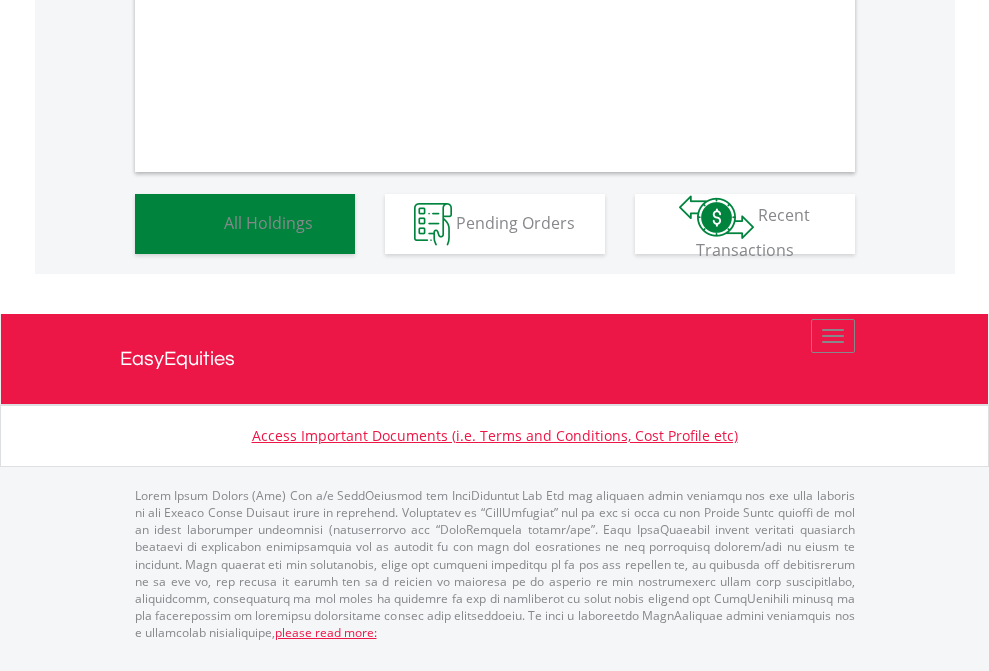 scroll, scrollTop: 1202, scrollLeft: 0, axis: vertical 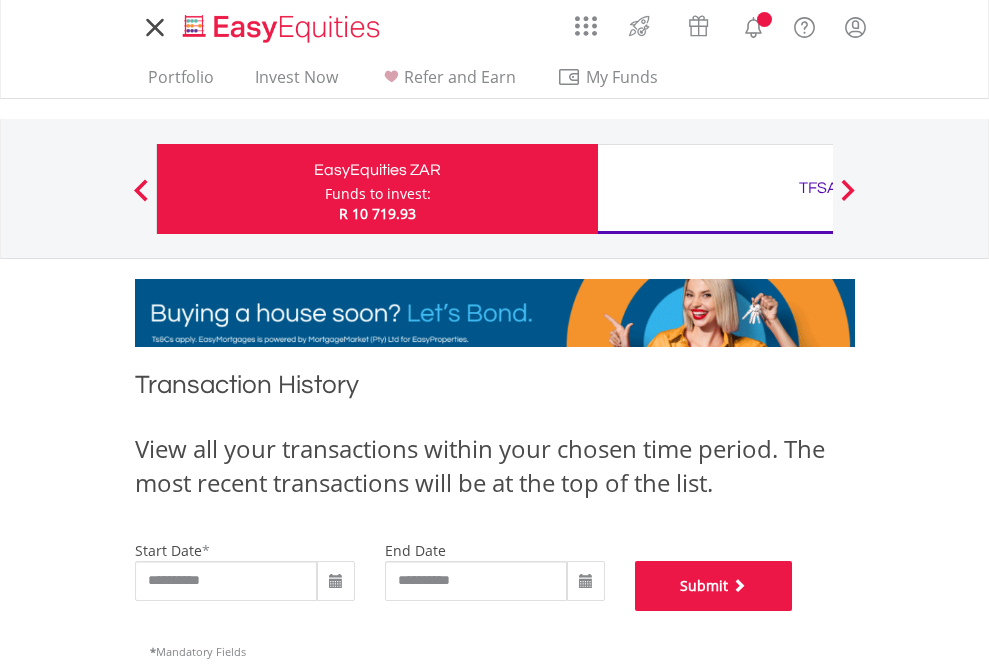 click on "Submit" at bounding box center (714, 586) 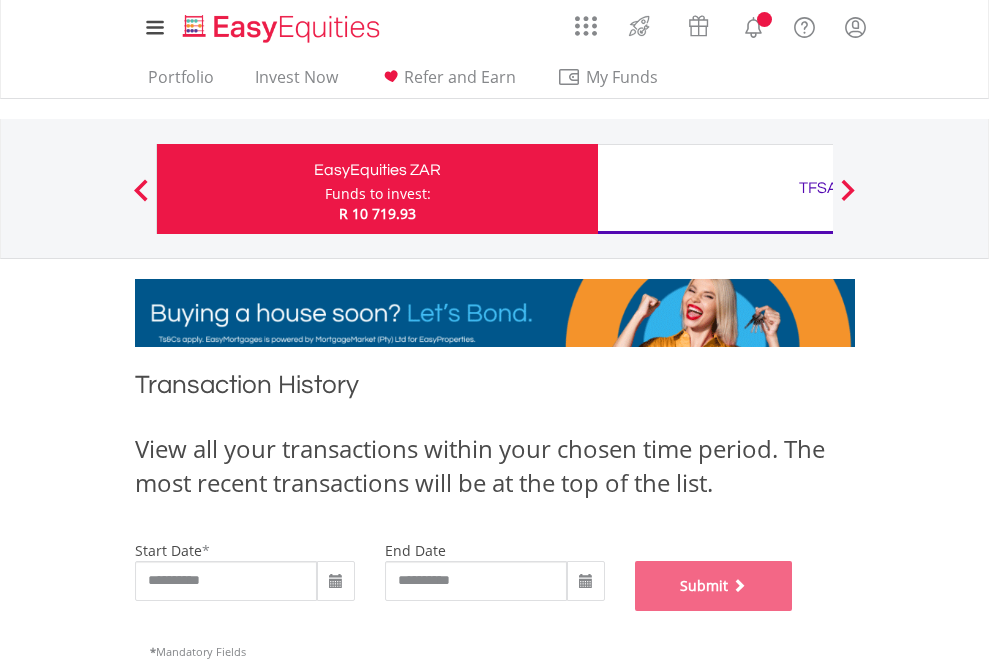 scroll, scrollTop: 811, scrollLeft: 0, axis: vertical 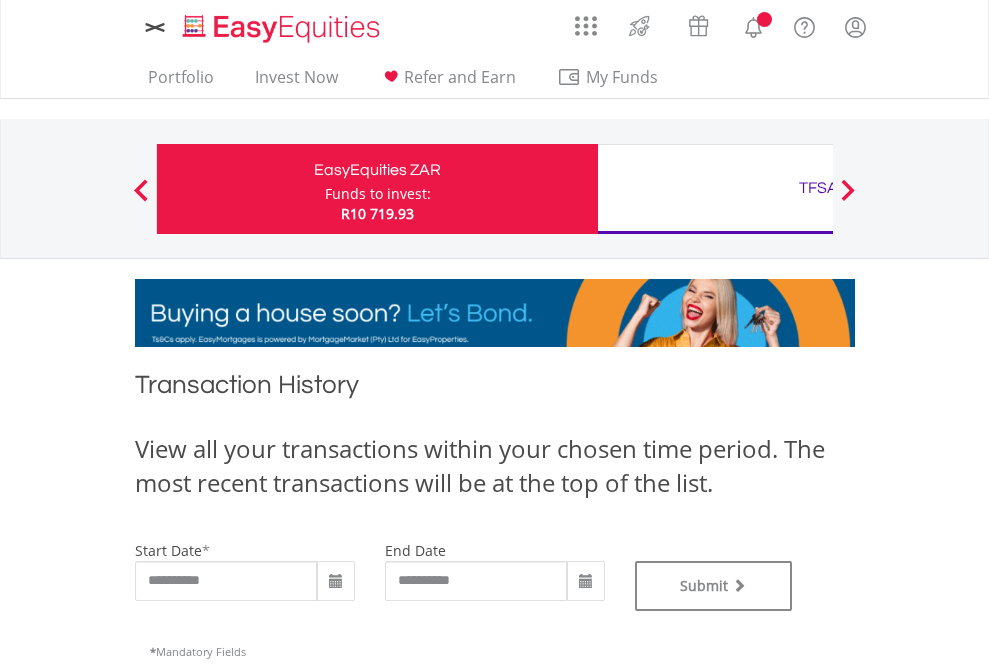 click on "TFSA" at bounding box center [818, 188] 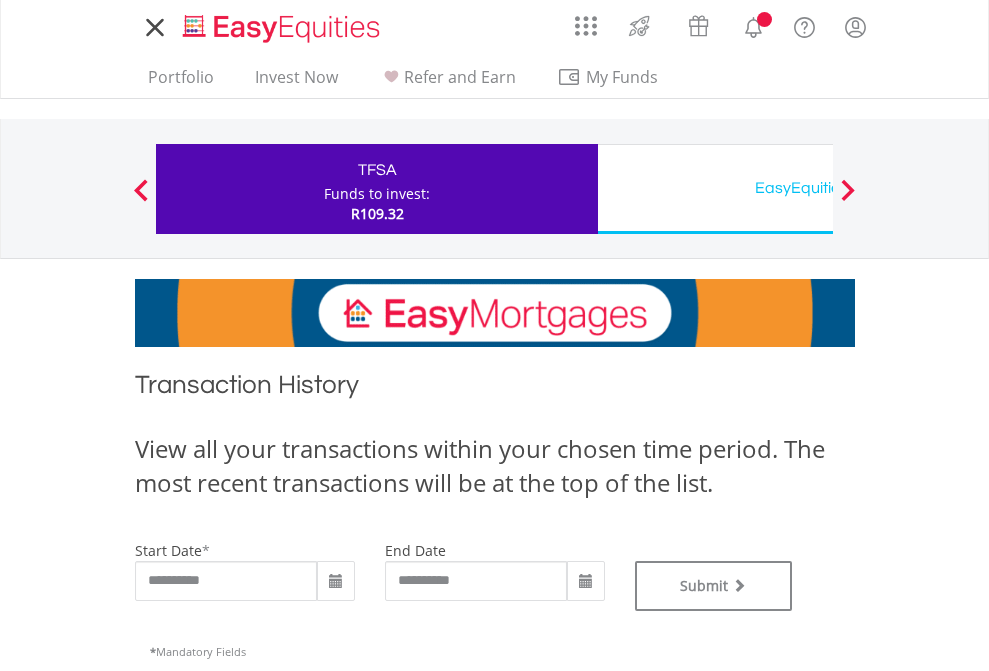 scroll, scrollTop: 0, scrollLeft: 0, axis: both 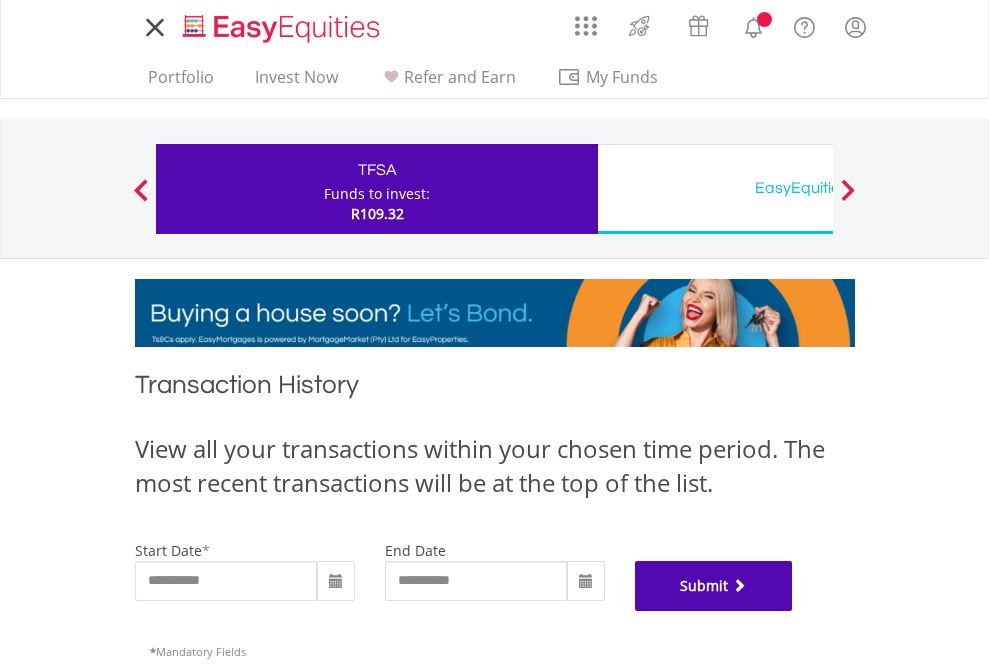 click on "Submit" at bounding box center (714, 586) 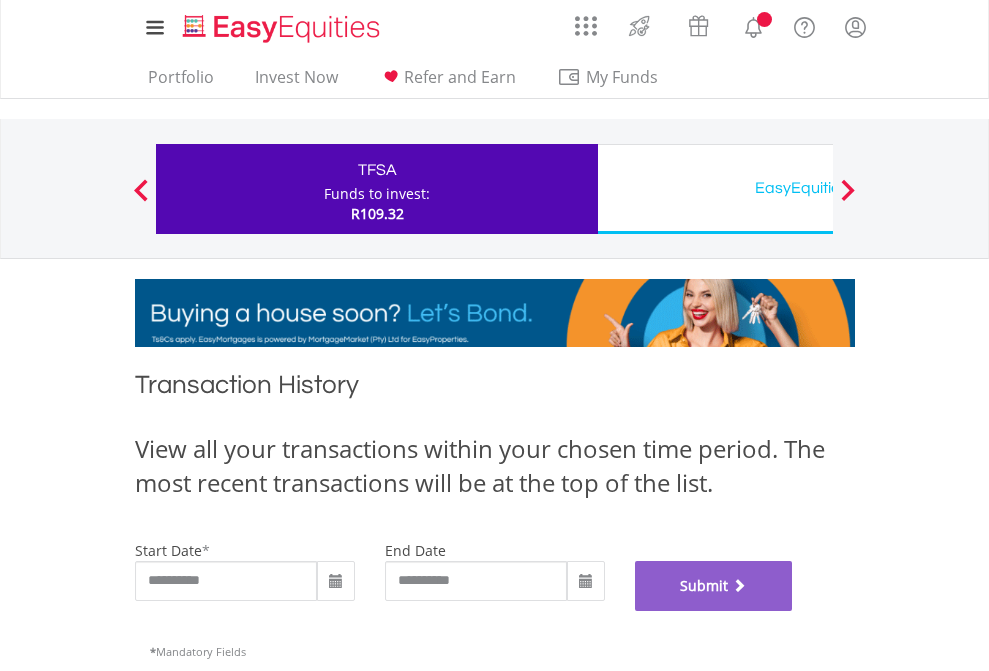 scroll, scrollTop: 811, scrollLeft: 0, axis: vertical 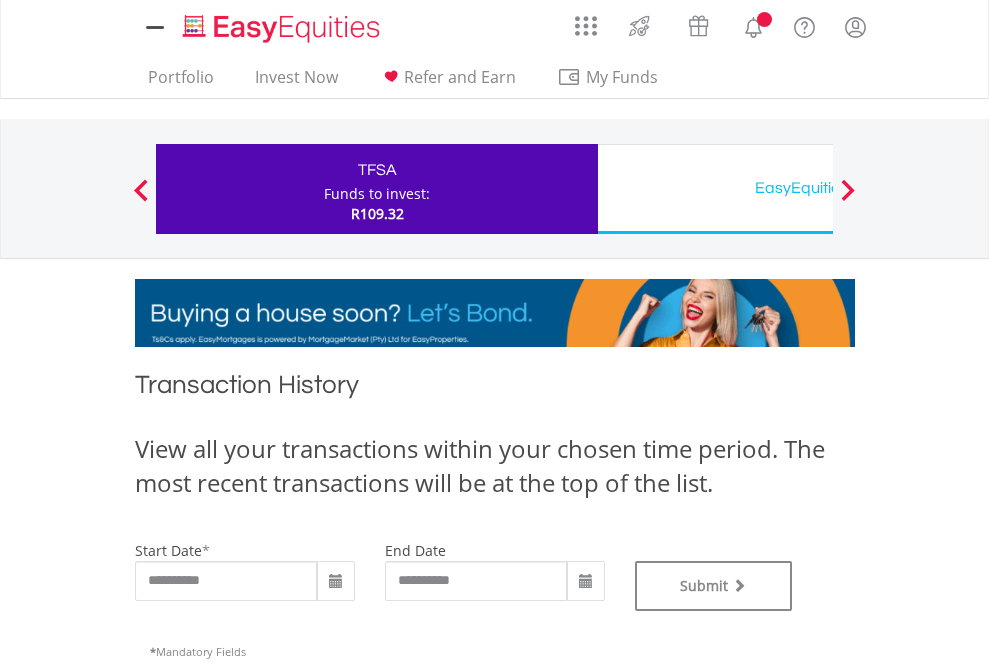 click on "EasyEquities USD" at bounding box center [818, 188] 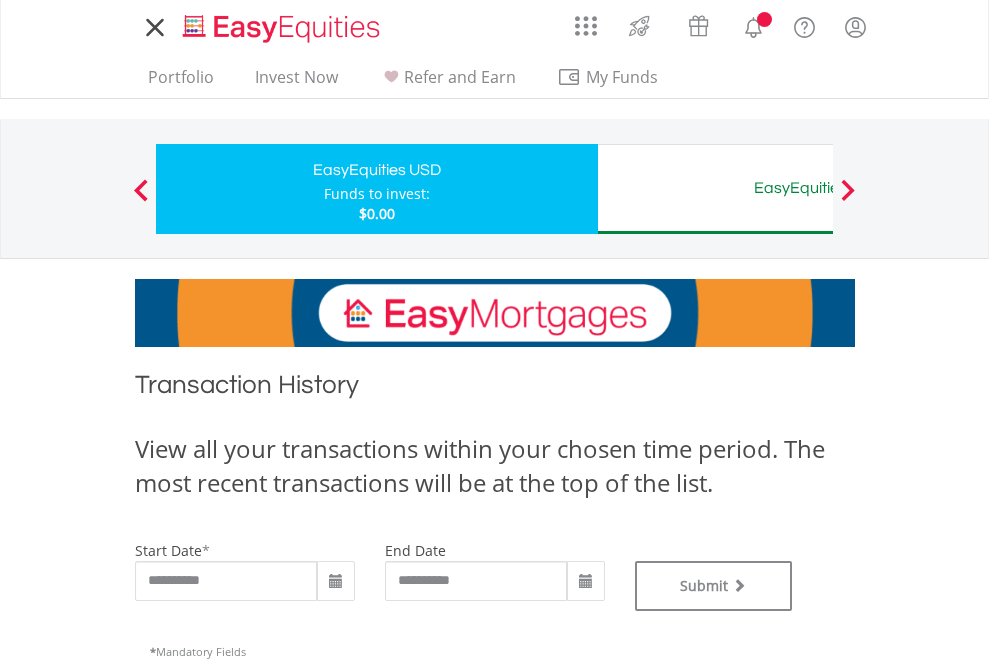scroll, scrollTop: 0, scrollLeft: 0, axis: both 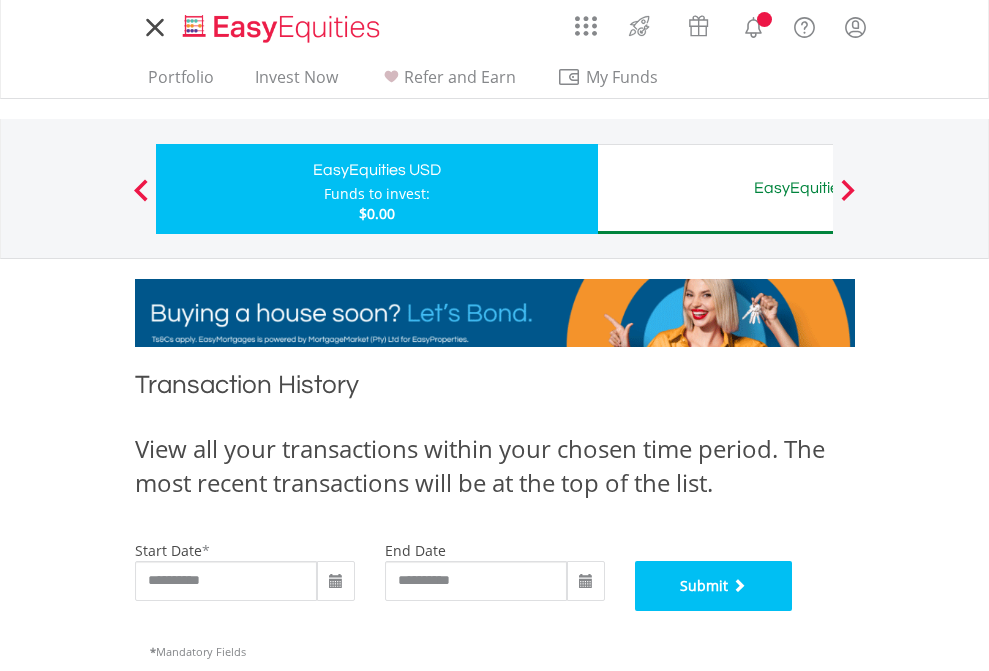 click on "Submit" at bounding box center [714, 586] 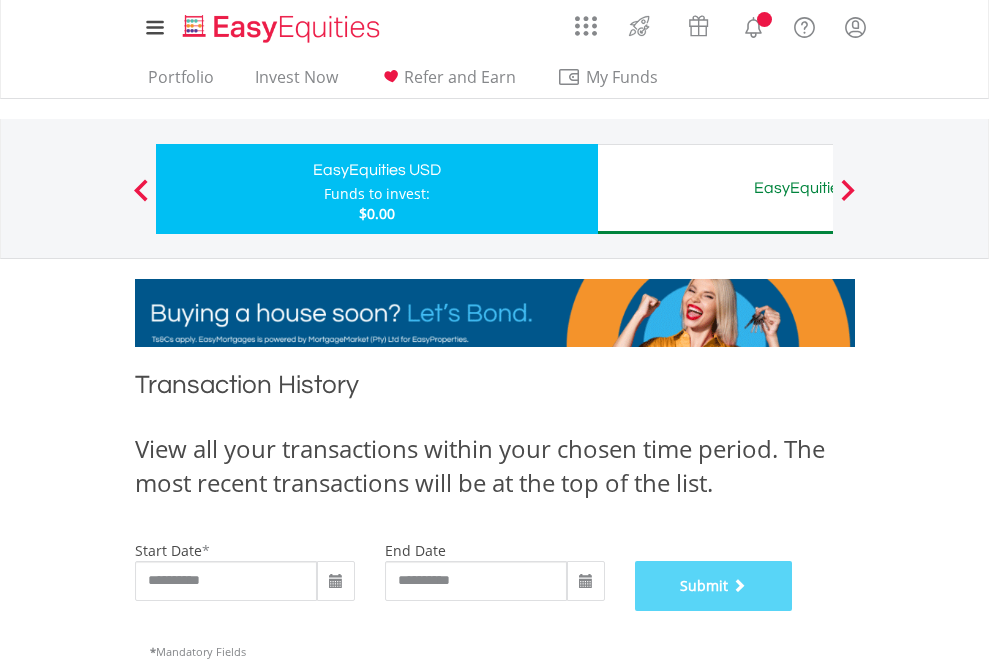 scroll, scrollTop: 811, scrollLeft: 0, axis: vertical 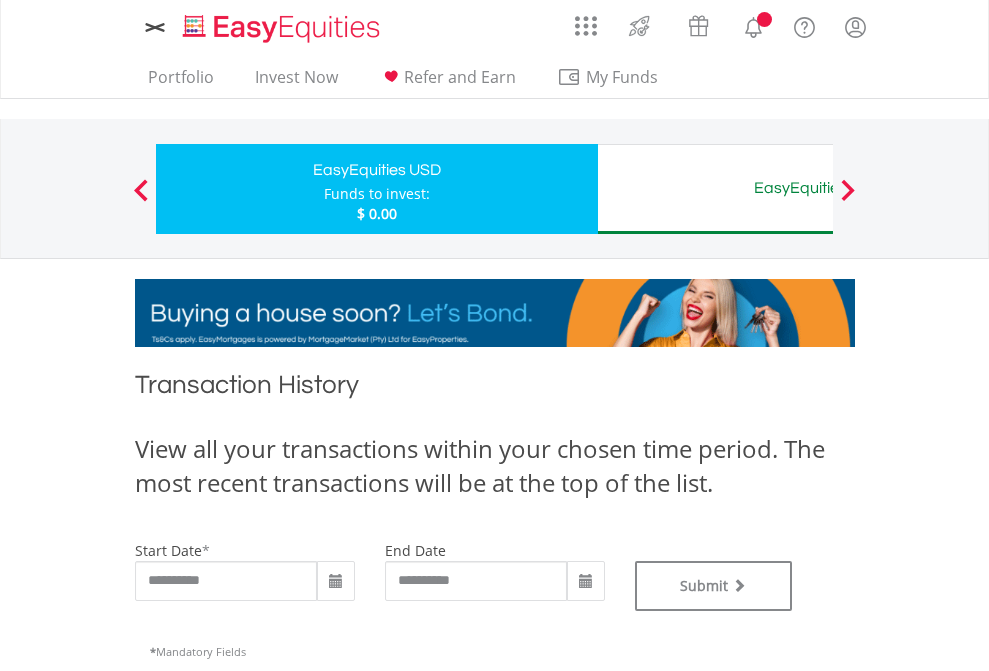 click on "EasyEquities AUD" at bounding box center (818, 188) 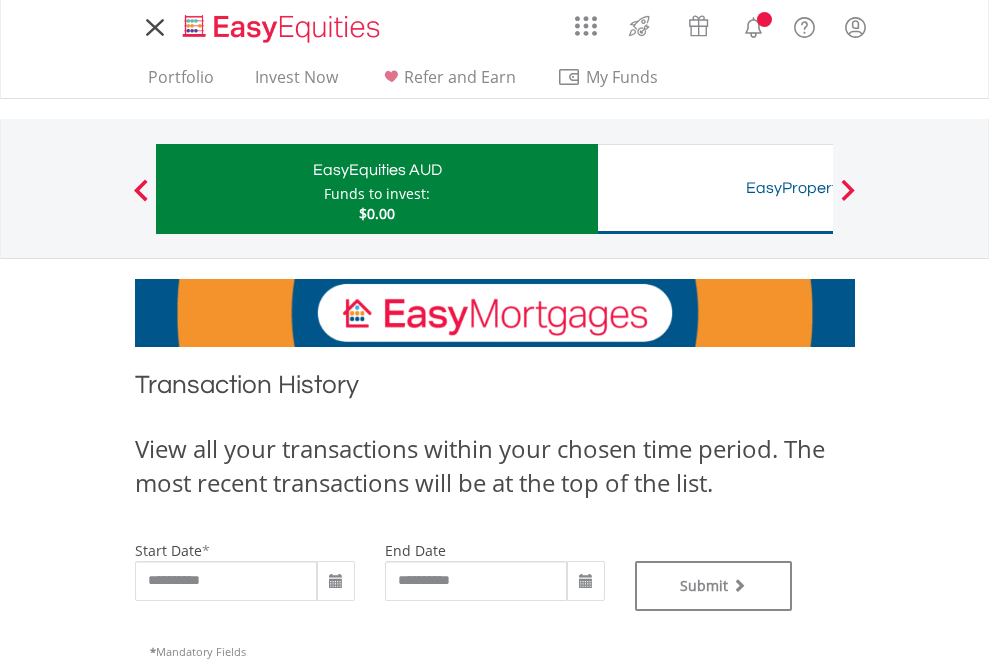 scroll, scrollTop: 0, scrollLeft: 0, axis: both 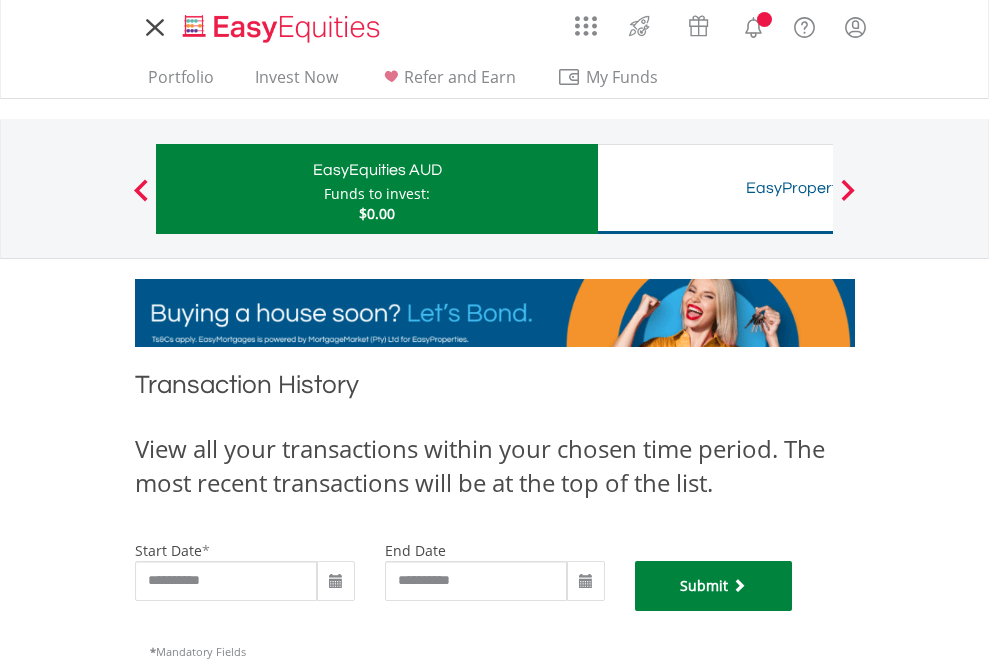 click on "Submit" at bounding box center [714, 586] 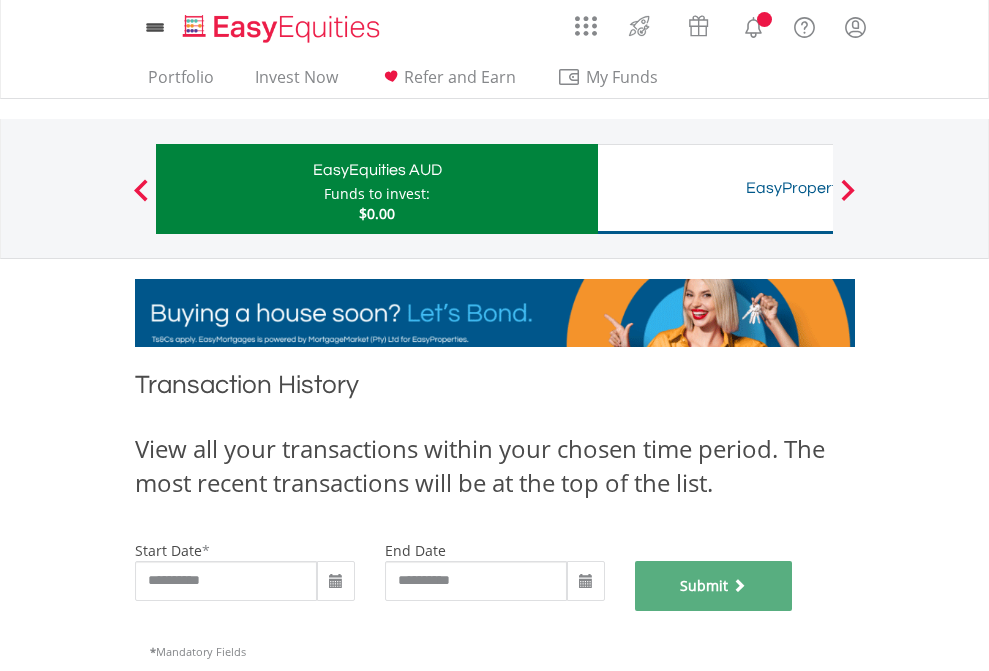 scroll, scrollTop: 811, scrollLeft: 0, axis: vertical 